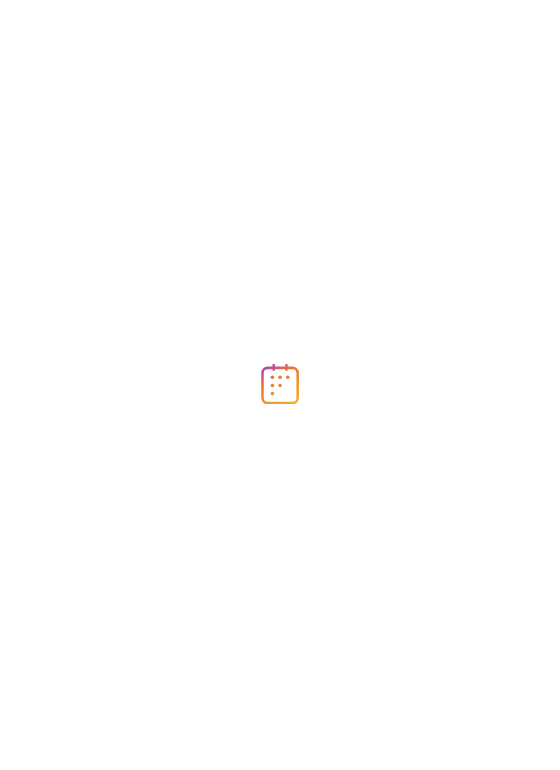 scroll, scrollTop: 0, scrollLeft: 0, axis: both 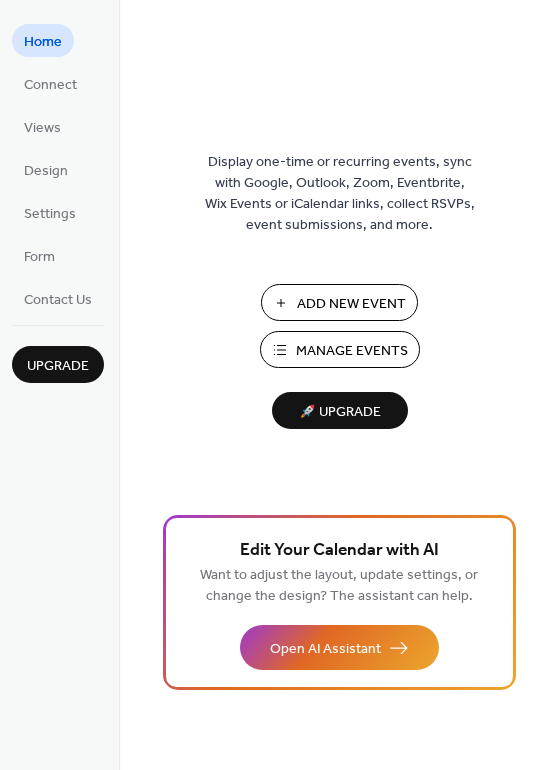 click on "Add New Event" at bounding box center (351, 304) 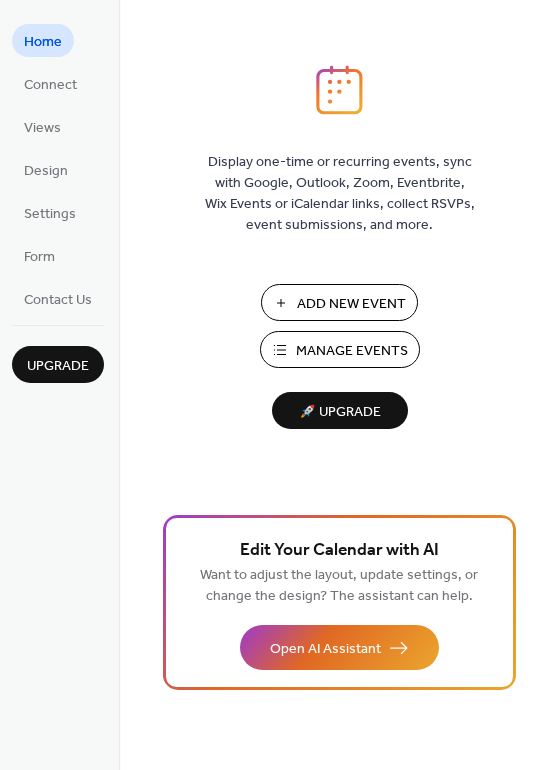 click on "Manage Events" at bounding box center (352, 351) 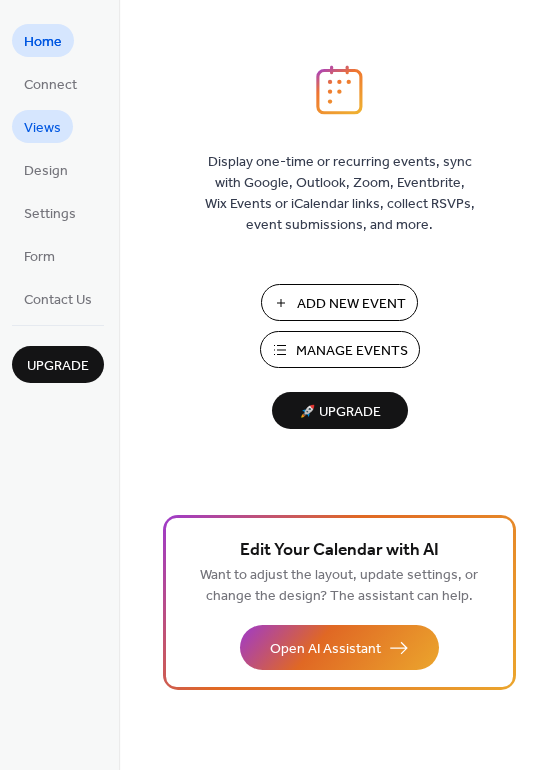 click on "Views" at bounding box center (42, 128) 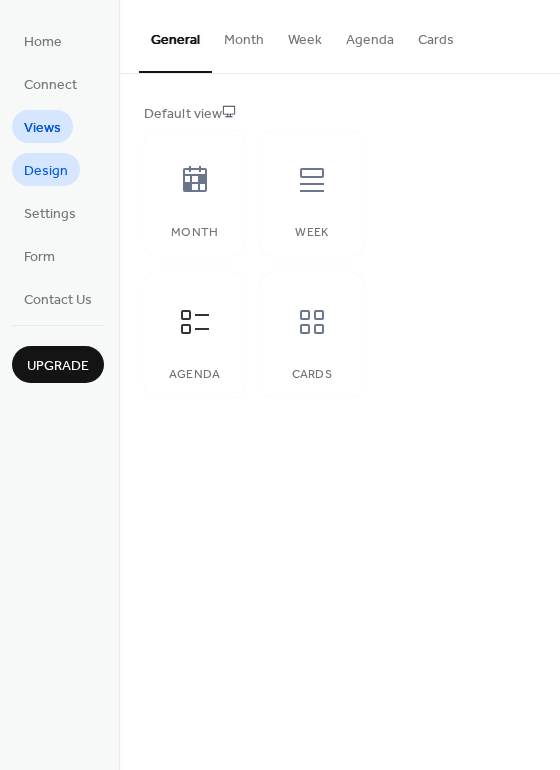 click on "Design" at bounding box center (46, 171) 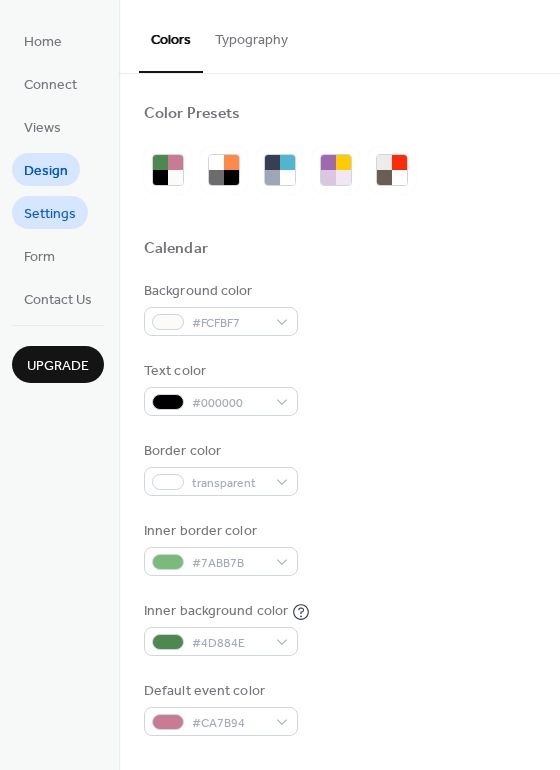 click on "Settings" at bounding box center [50, 214] 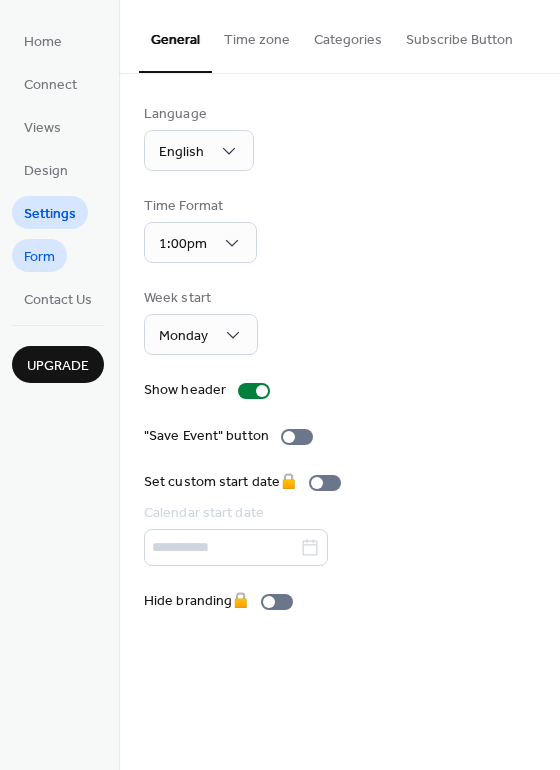 click on "Form" at bounding box center (39, 255) 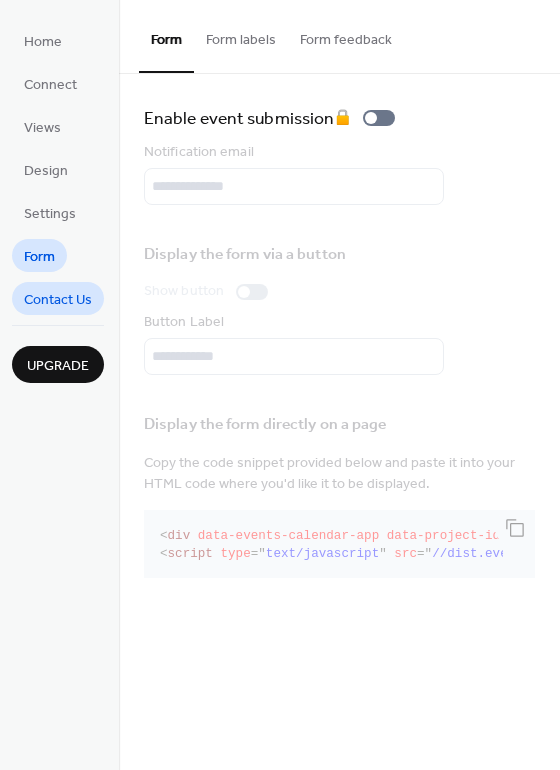 click on "Contact Us" at bounding box center [58, 300] 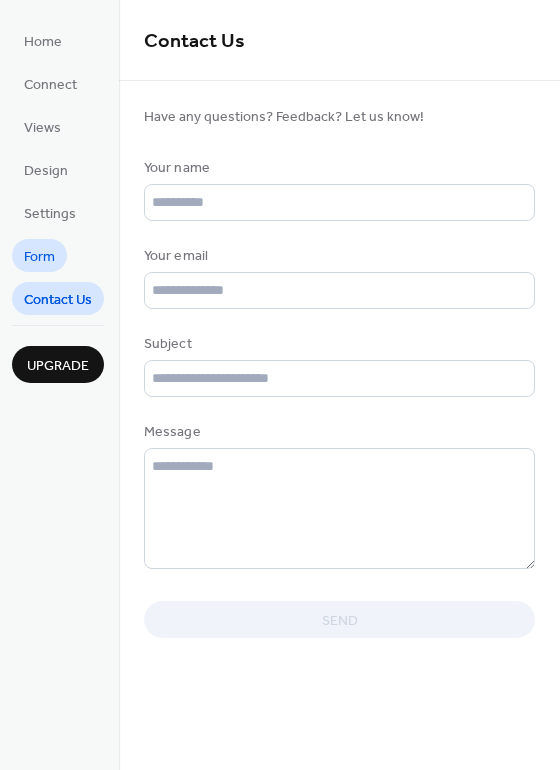 click on "Form" at bounding box center (39, 257) 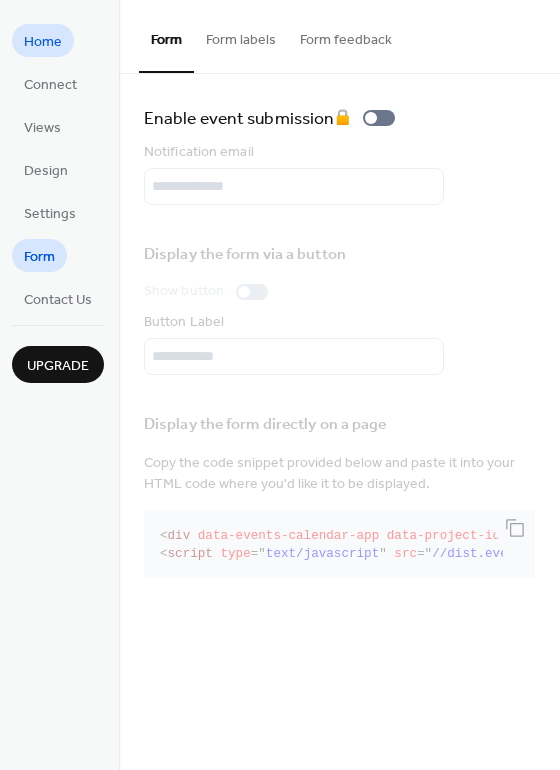 click on "Home" at bounding box center (43, 42) 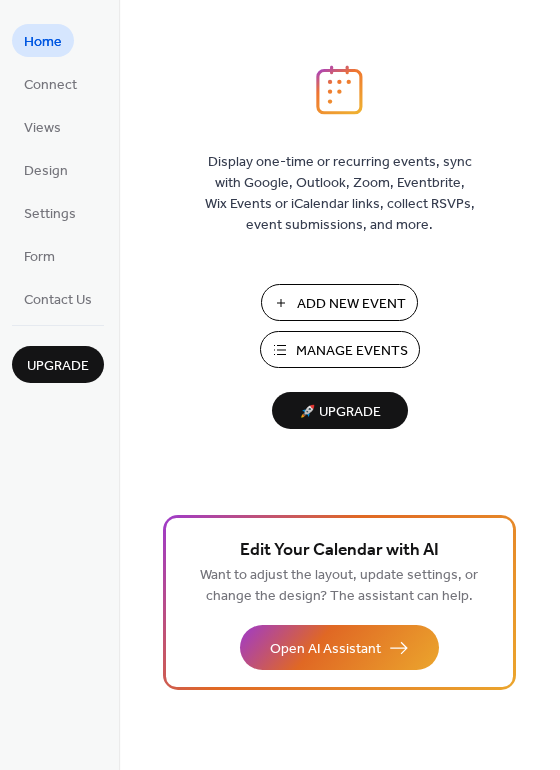 click on "Manage Events" at bounding box center [352, 351] 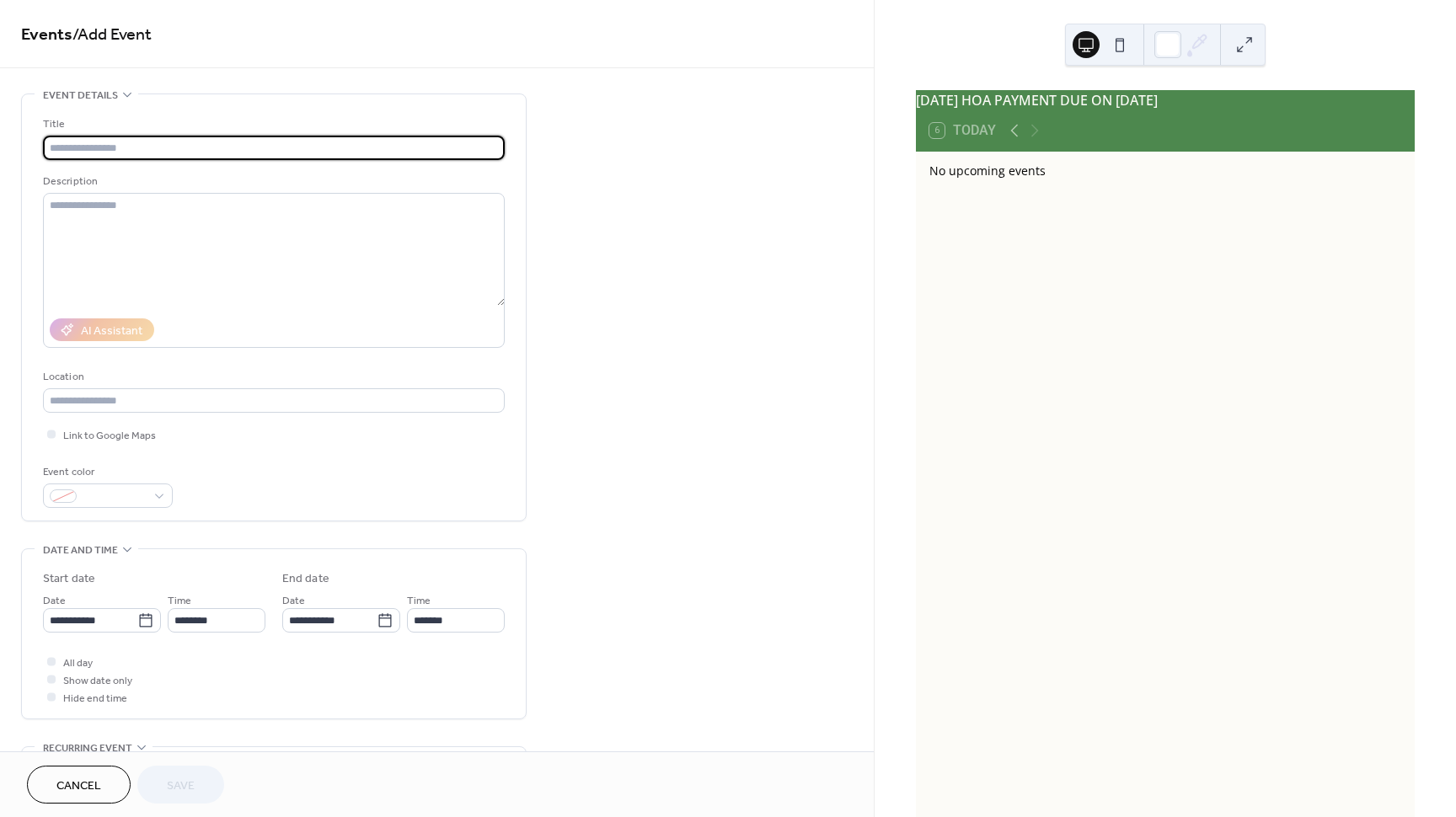scroll, scrollTop: 0, scrollLeft: 0, axis: both 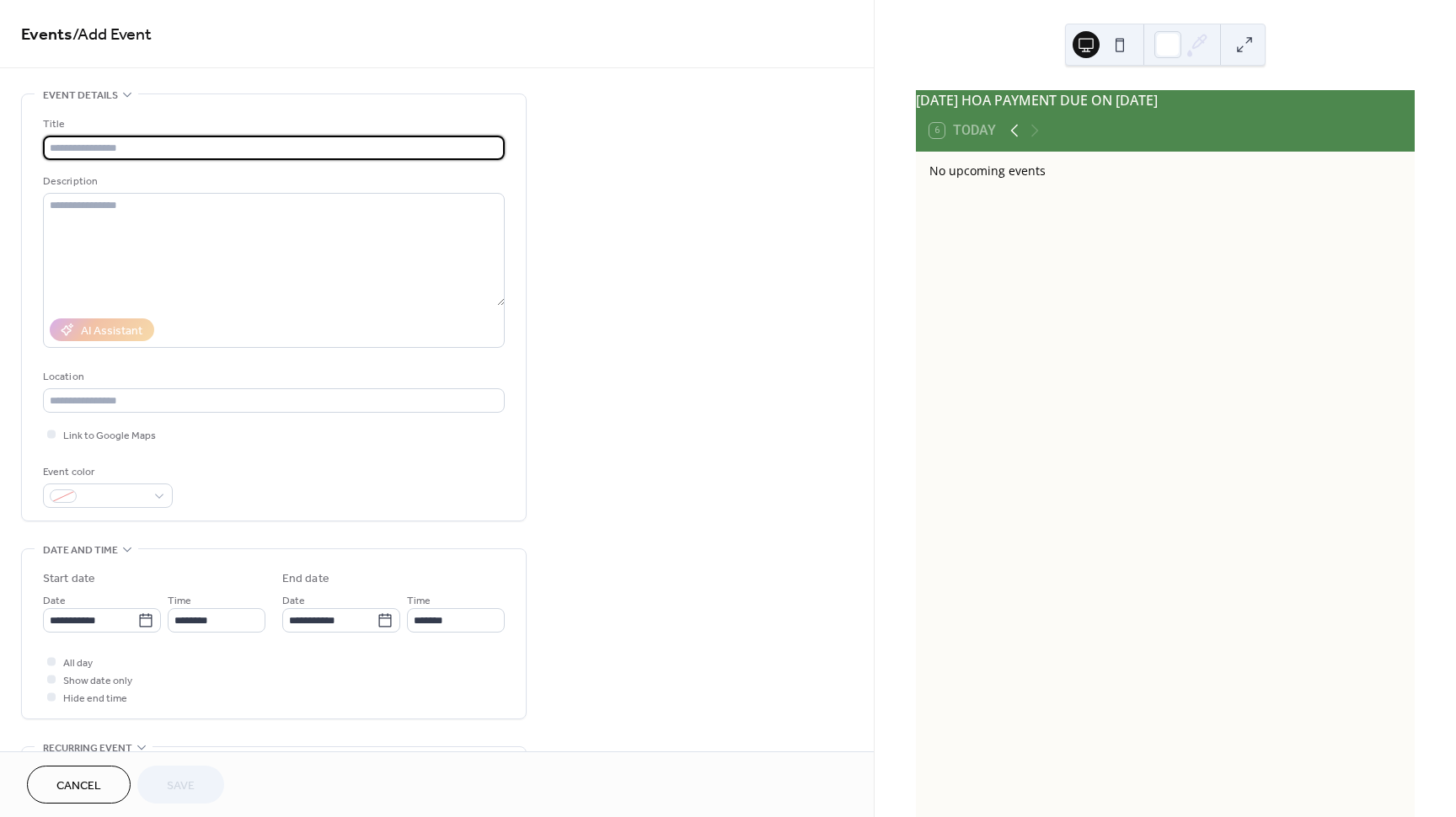 click 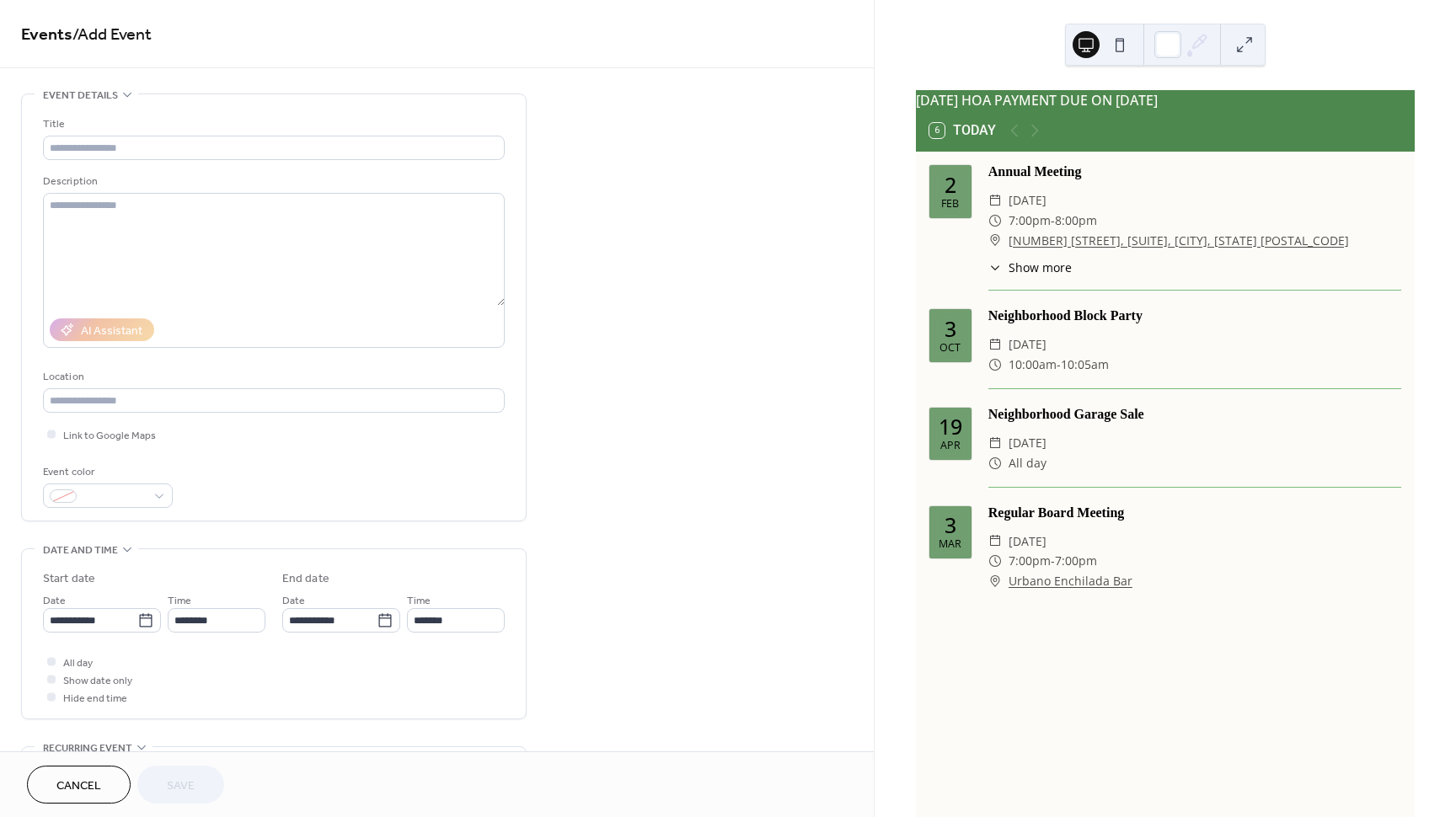 click on "[YEAR]-[YEAR] HOA PAYMENT DUE ON [MONTH] [DAY] [YEAR]" at bounding box center [1165, 100] 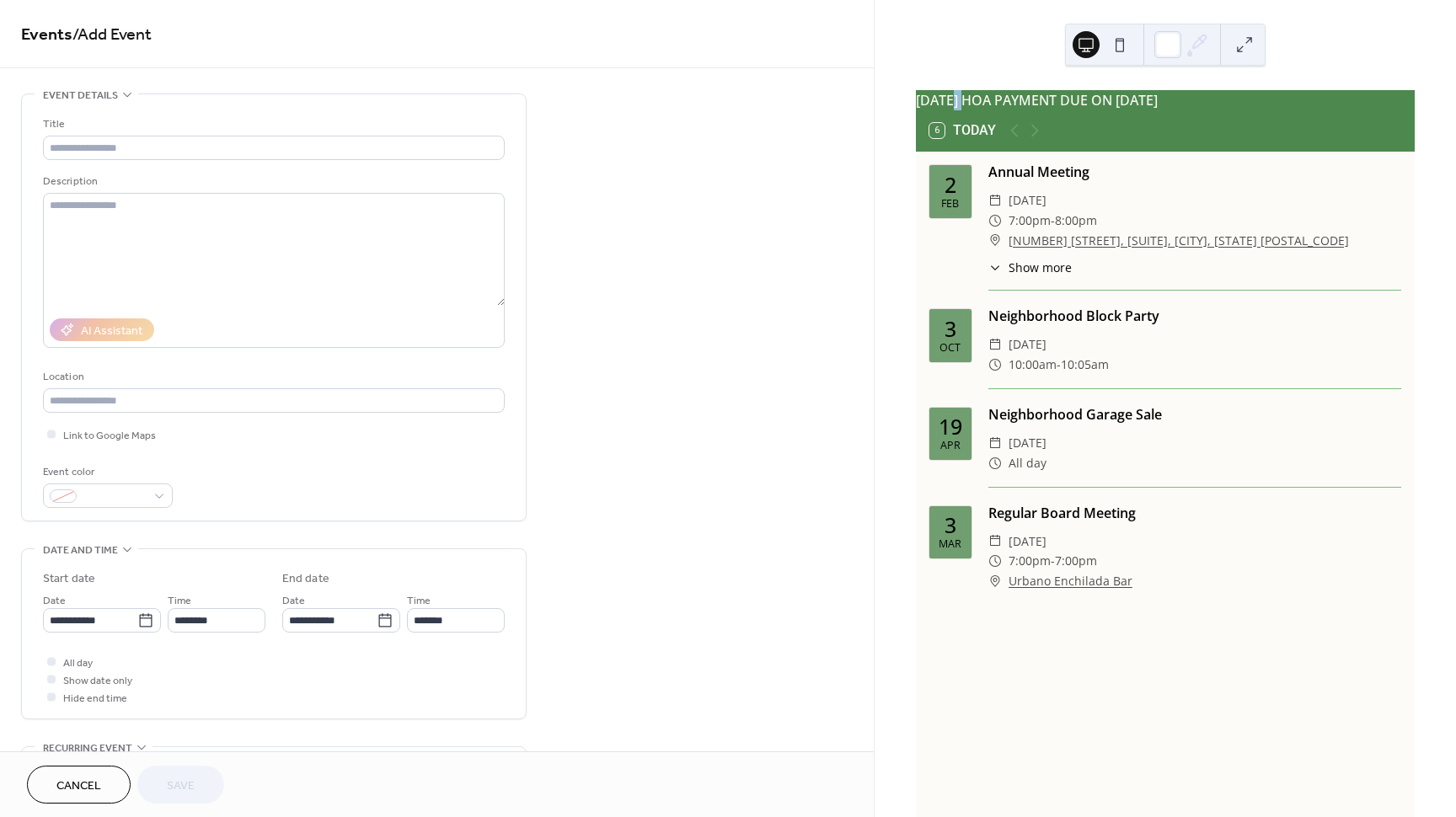 click on "[YEAR]-[YEAR] HOA PAYMENT DUE ON [MONTH] [DAY] [YEAR]" at bounding box center (1165, 100) 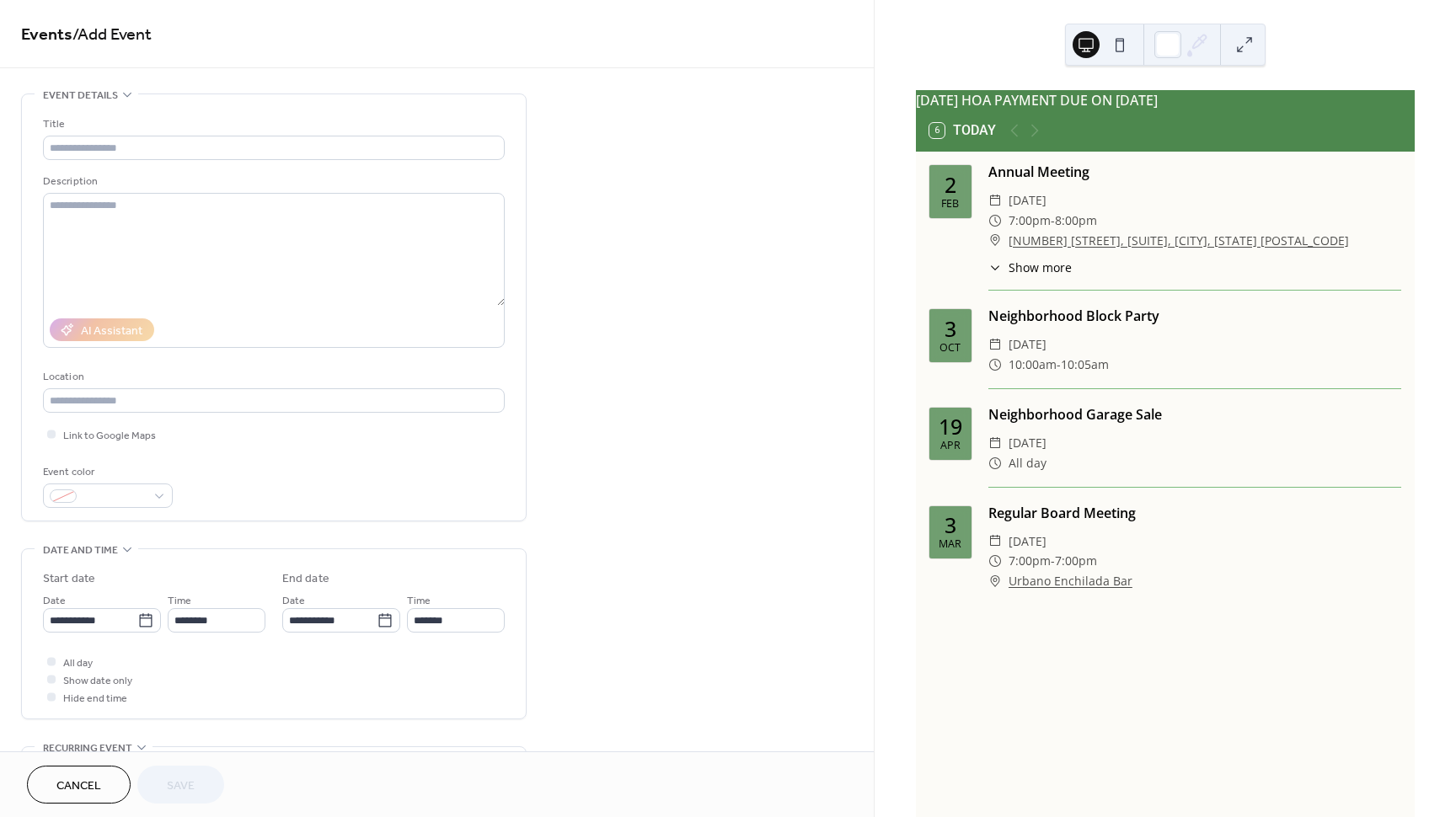 click on "Title" at bounding box center [274, 137] 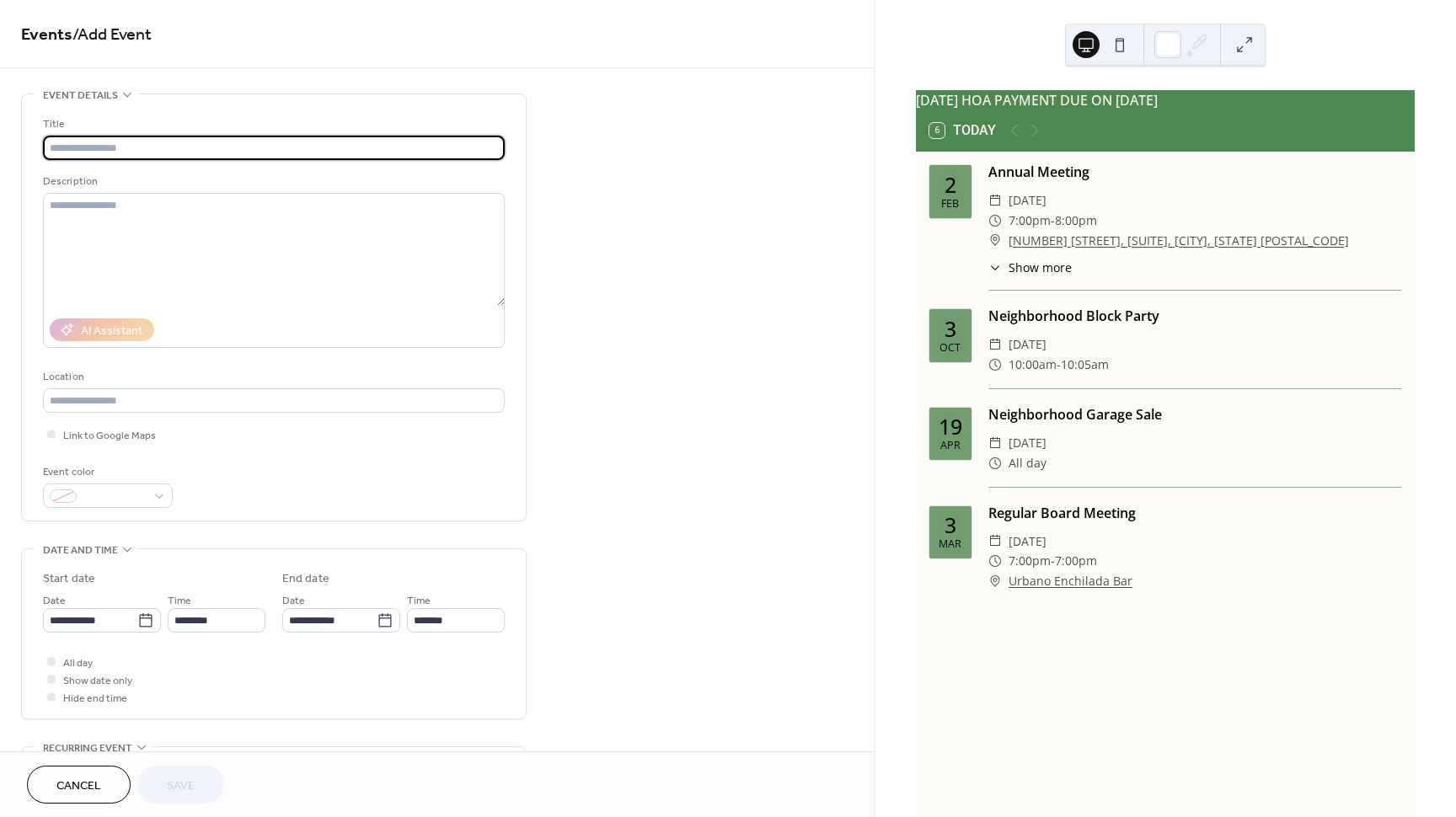 click at bounding box center (274, 147) 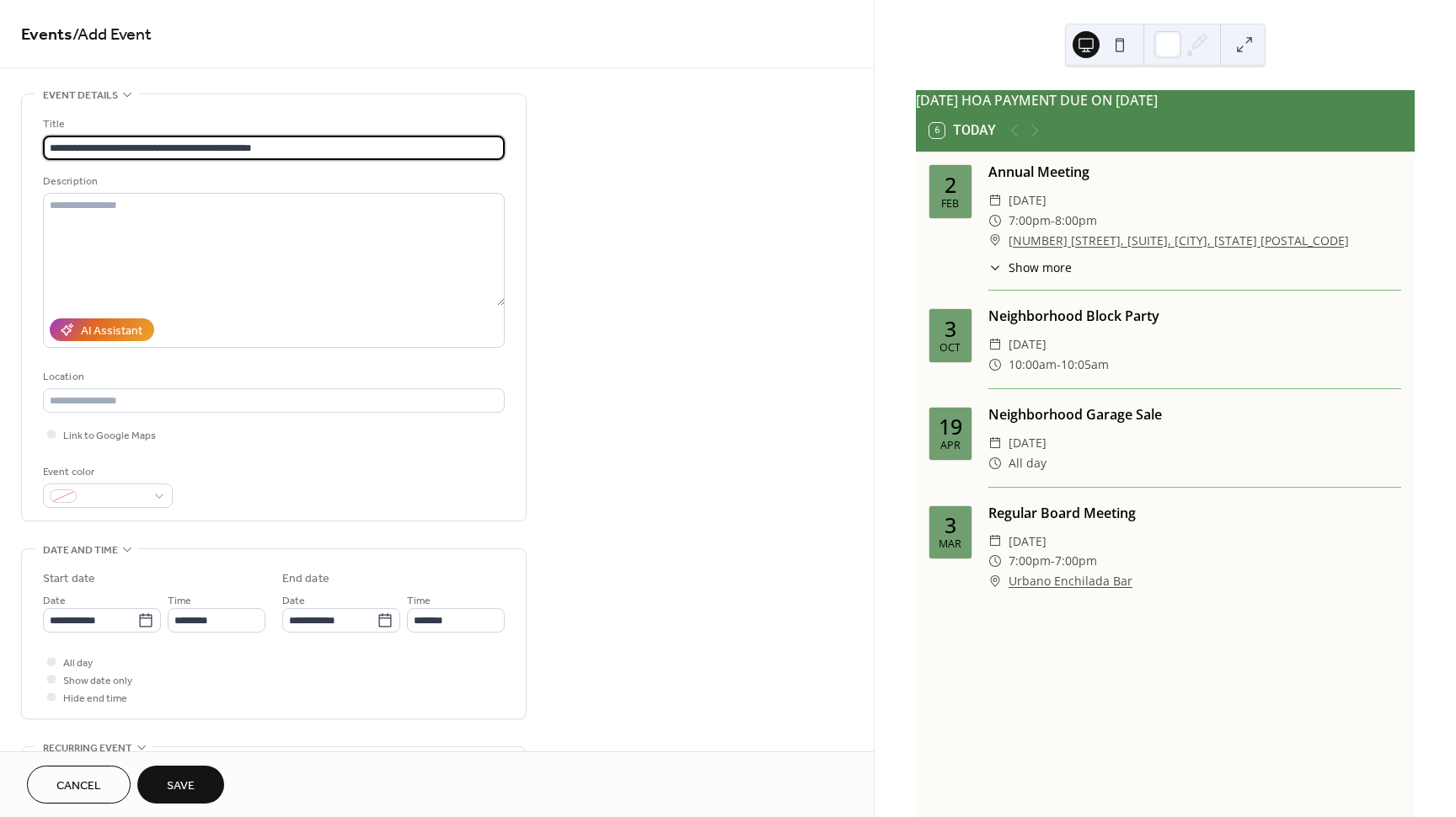type on "**********" 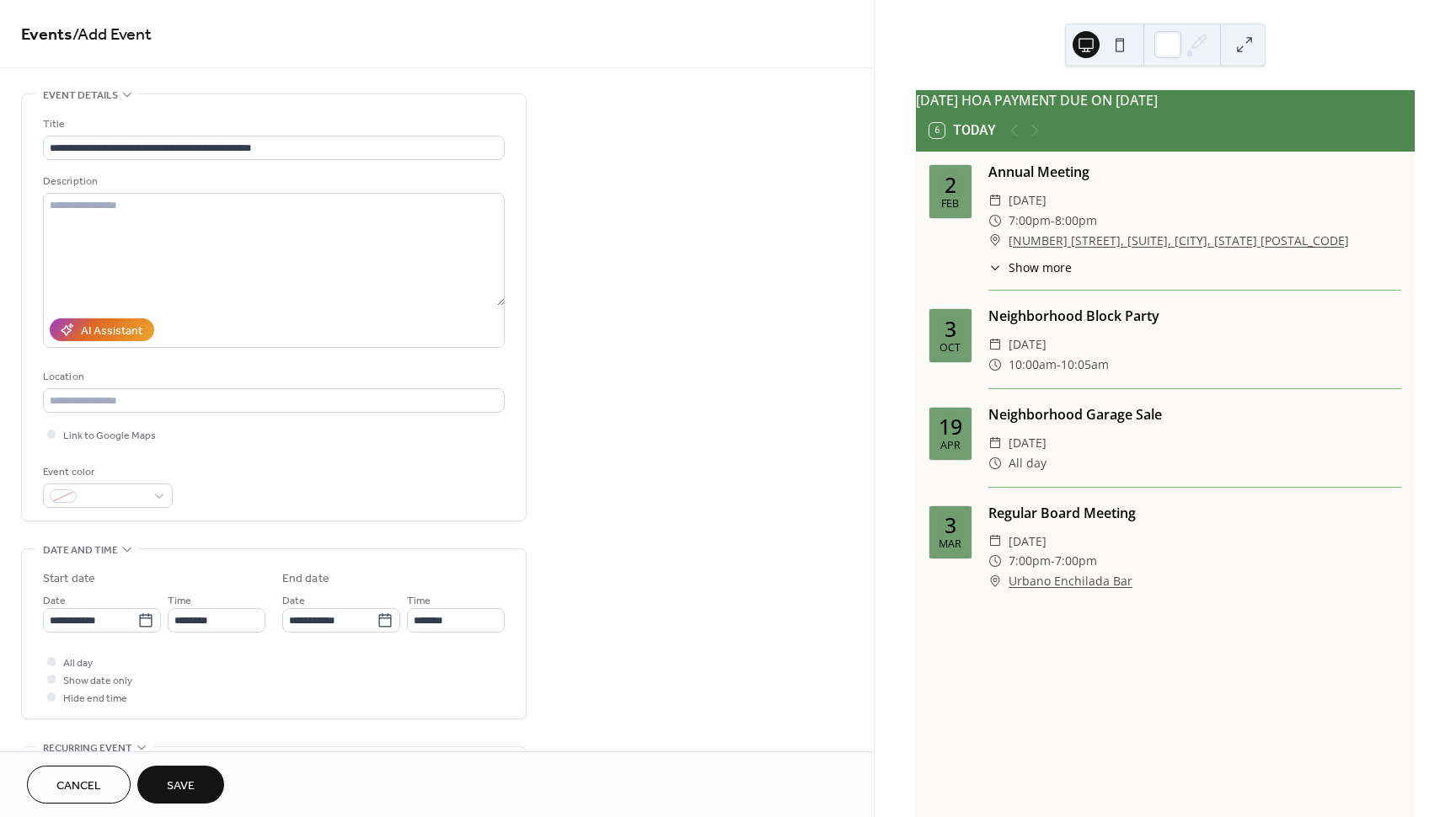 click on "Save" at bounding box center [180, 784] 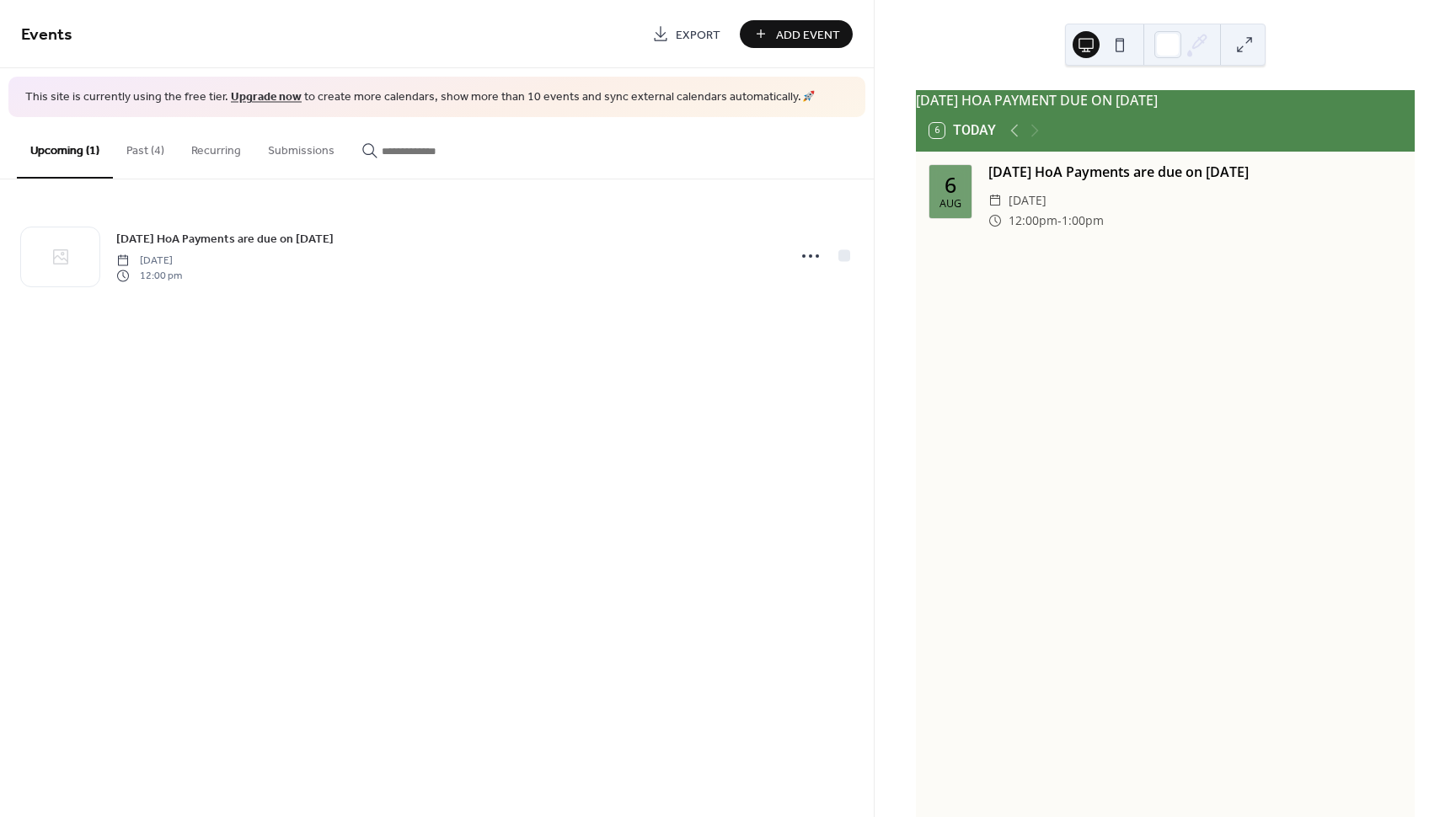 click on "Past (4)" at bounding box center [145, 147] 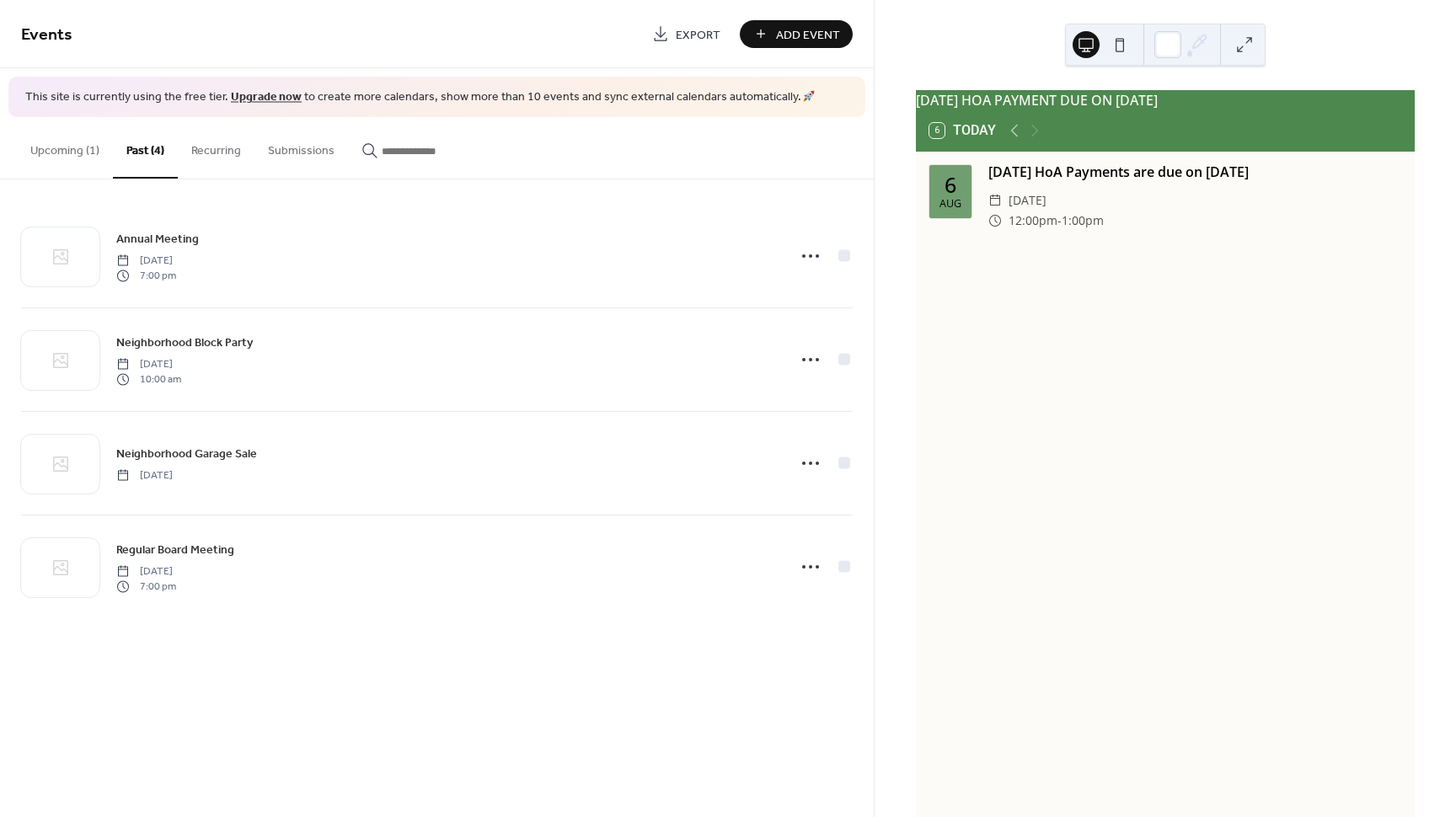 click on "6 Today" at bounding box center [1165, 131] 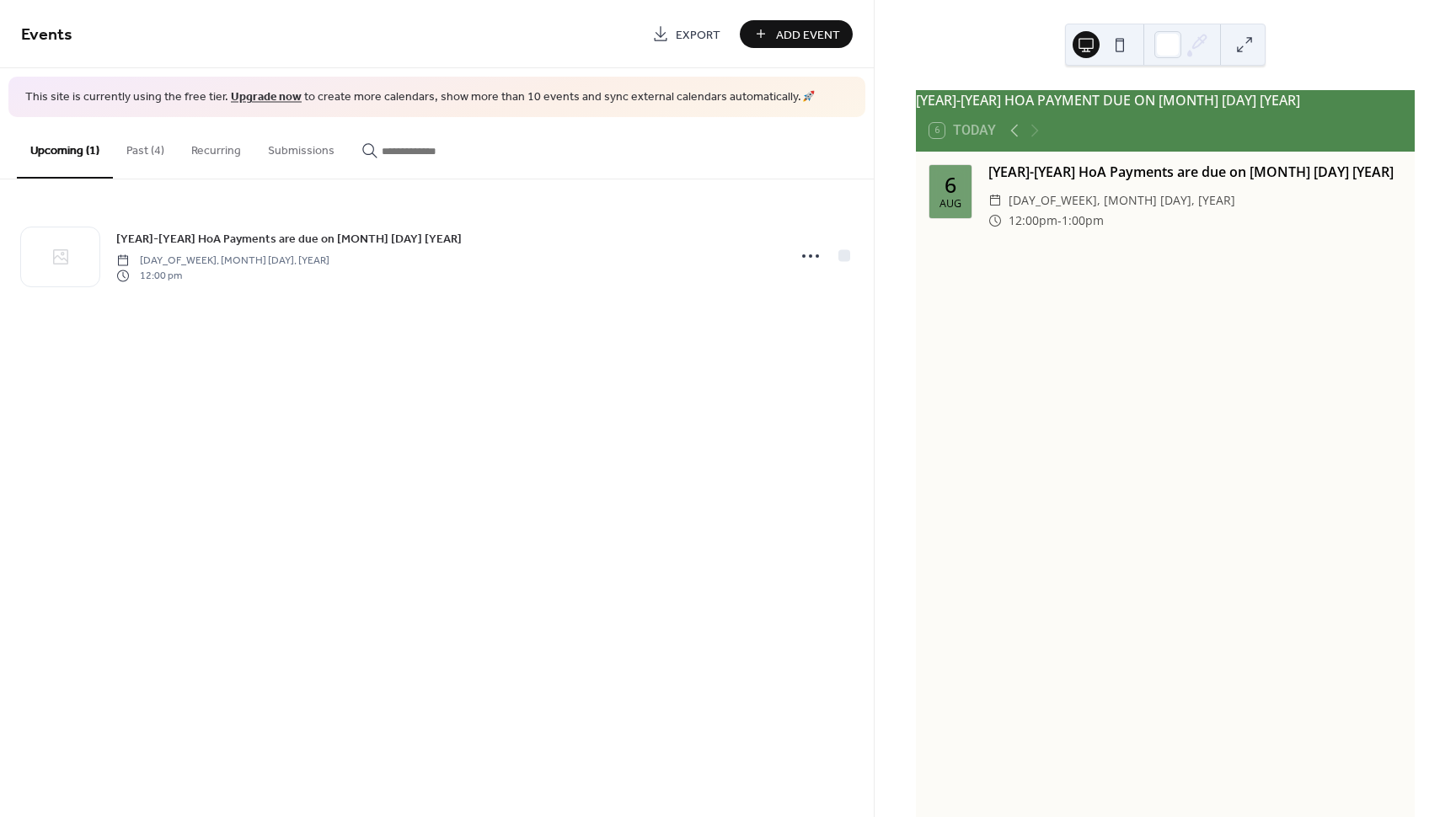 scroll, scrollTop: 0, scrollLeft: 0, axis: both 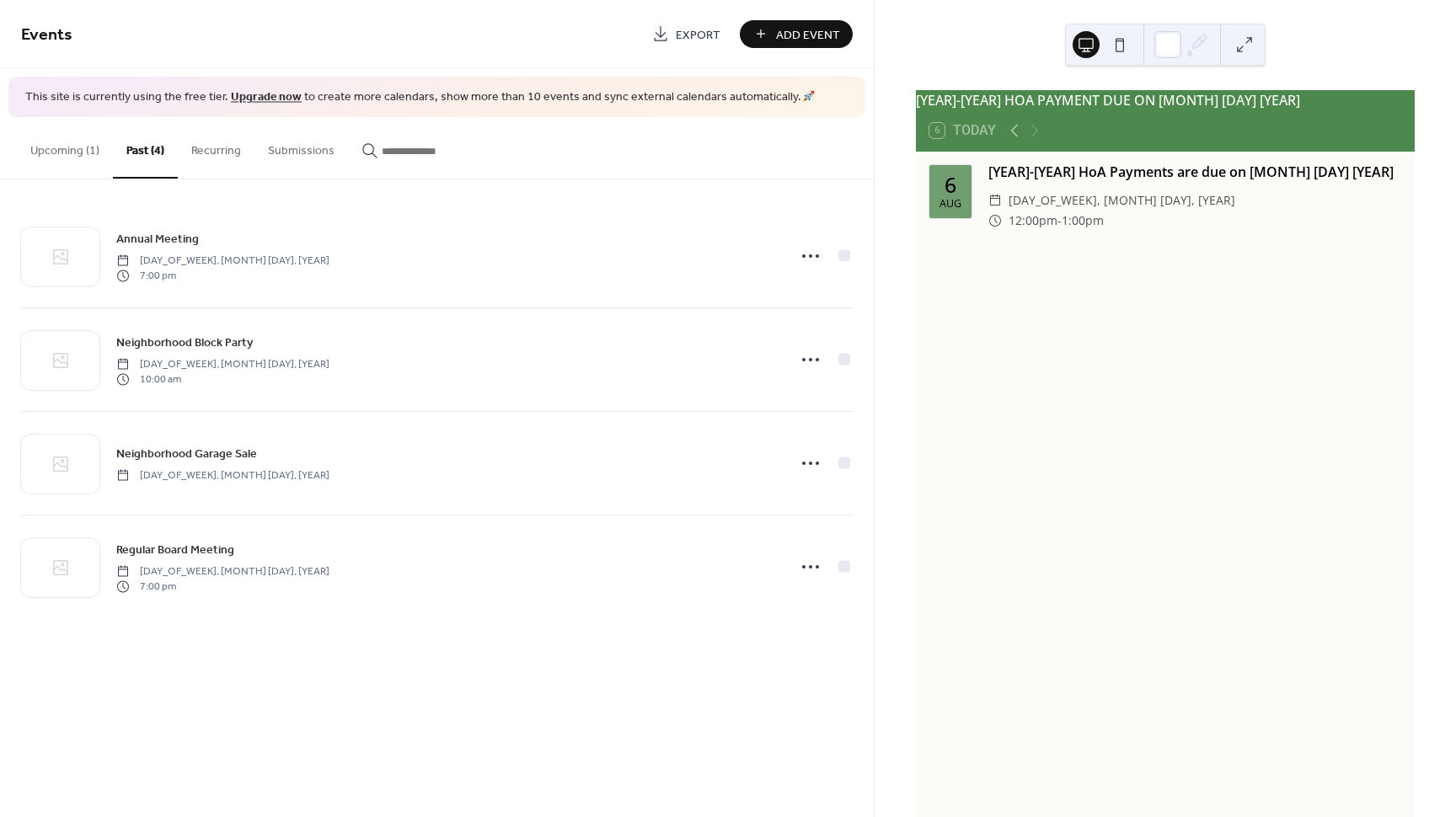 click on "[YEAR]-[YEAR] HOA PAYMENT DUE ON [MONTH] [DAY] [YEAR]" at bounding box center (1165, 100) 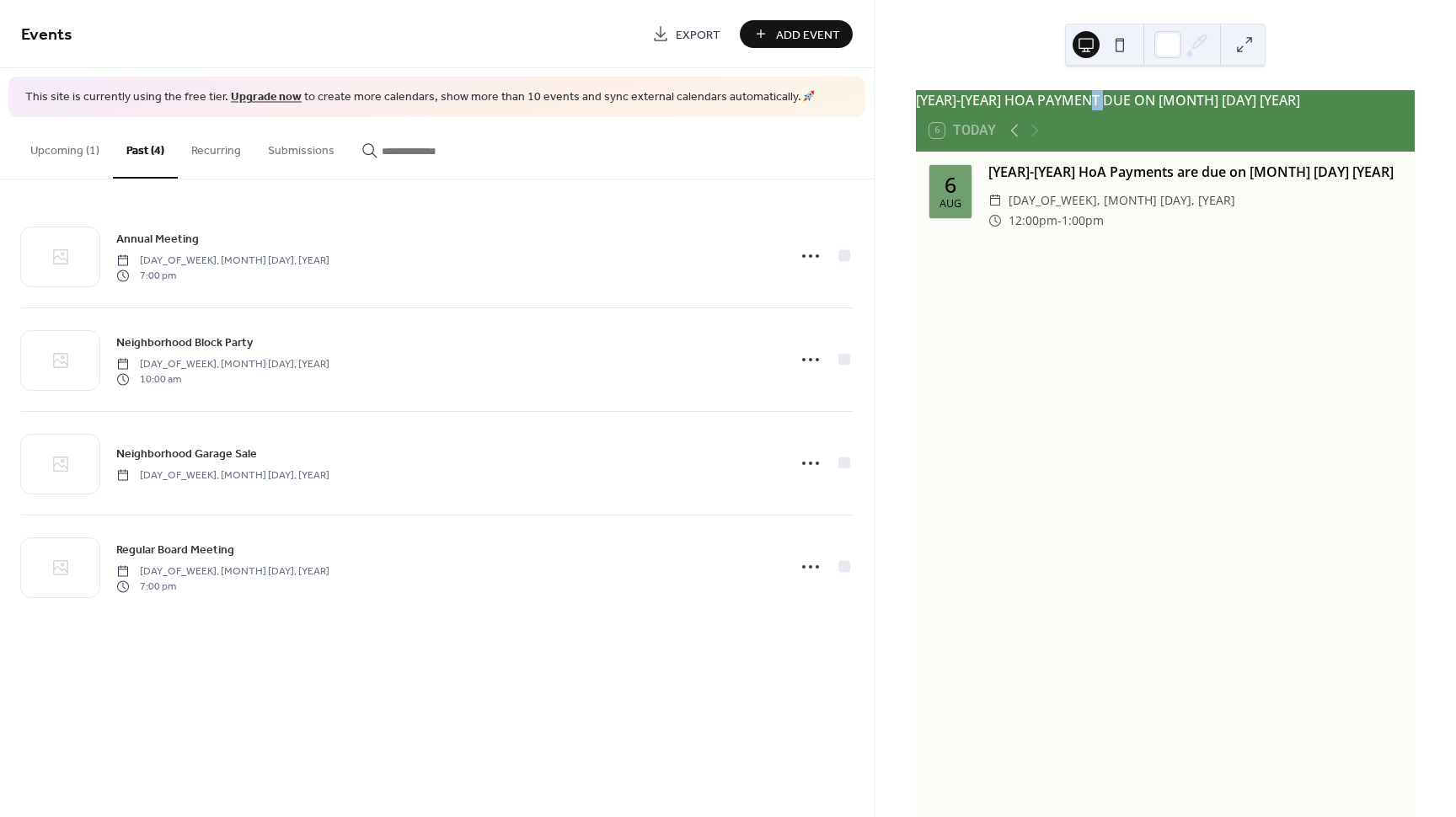 click on "[YEAR]-[YEAR] HOA PAYMENT DUE ON [MONTH] [DAY] [YEAR]" at bounding box center (1165, 100) 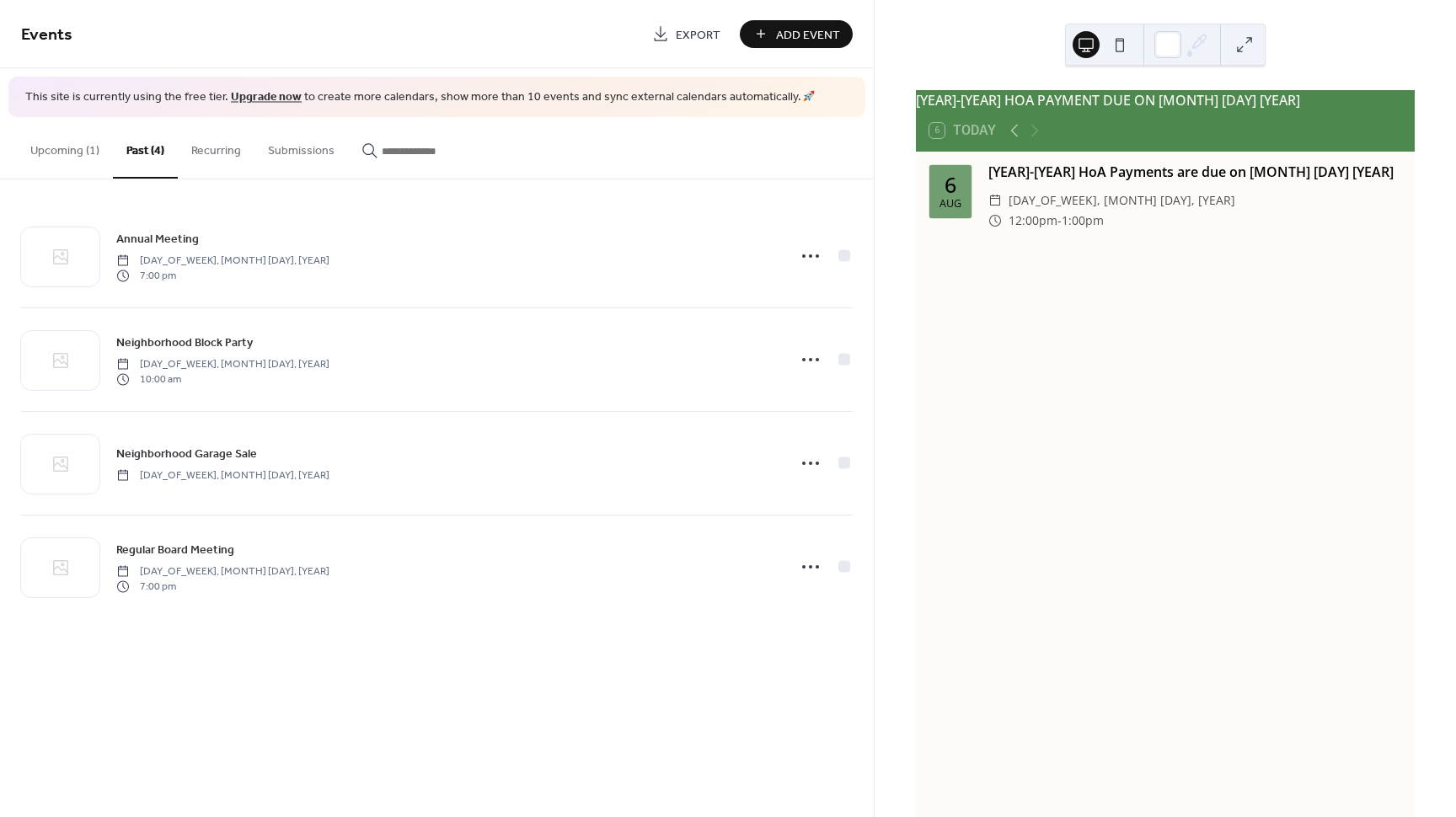 click on "[YEAR]-[YEAR] HOA PAYMENT DUE ON [MONTH] [DAY] [YEAR]" at bounding box center (1165, 100) 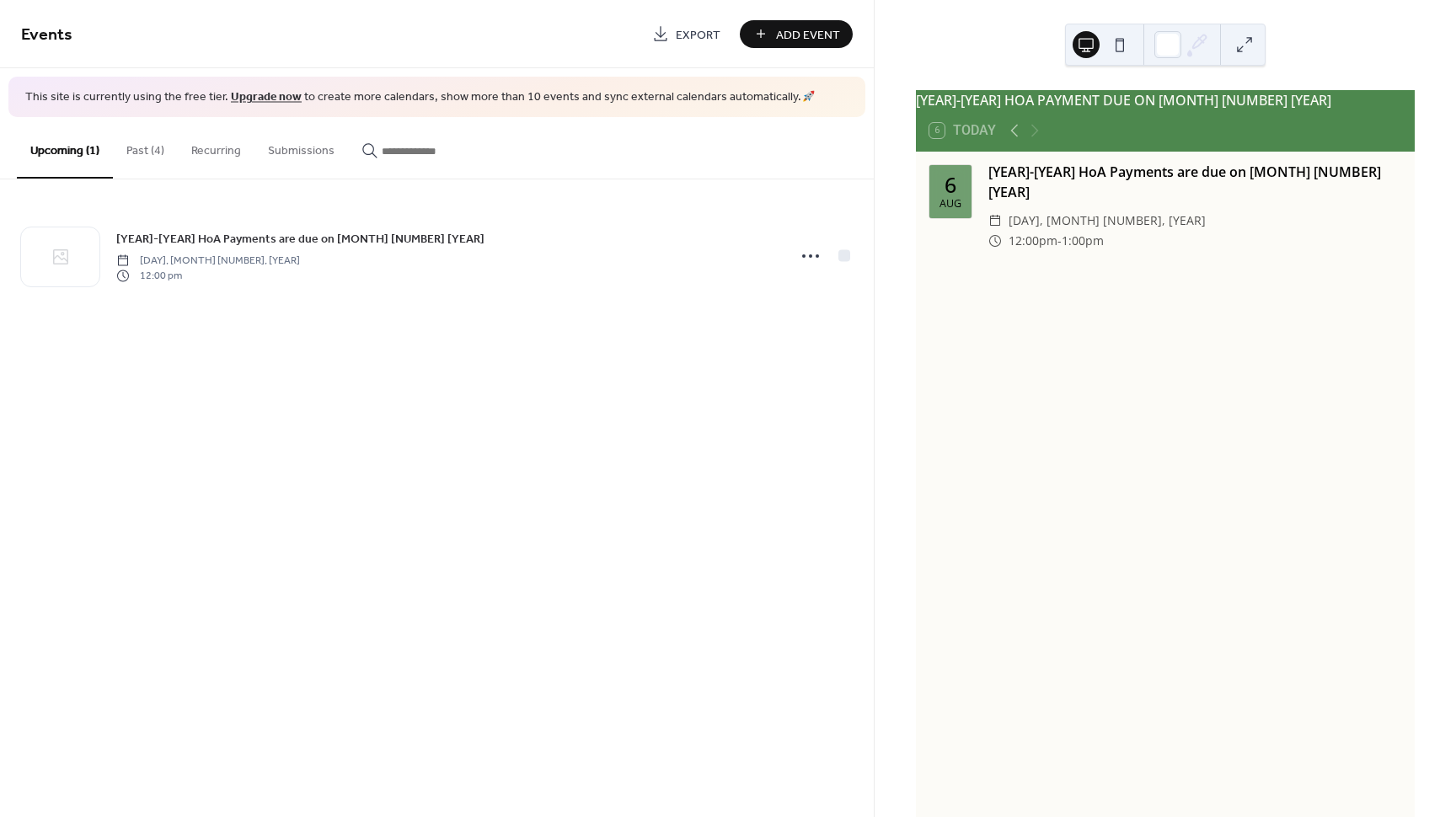 scroll, scrollTop: 0, scrollLeft: 0, axis: both 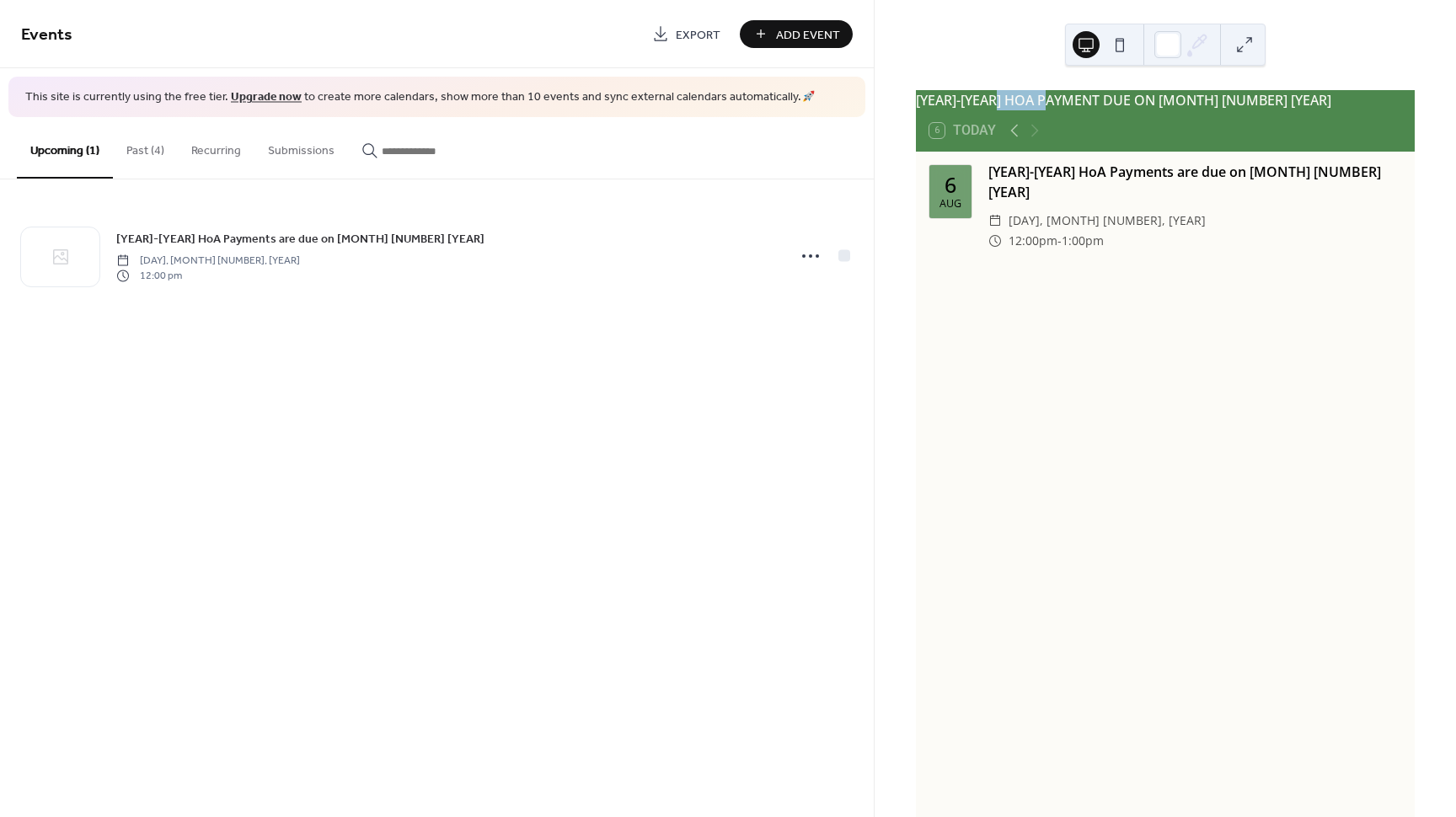 click on "[YEAR]-[YEAR] HOA PAYMENT DUE ON [MONTH] [DAY] [YEAR]" at bounding box center [1165, 100] 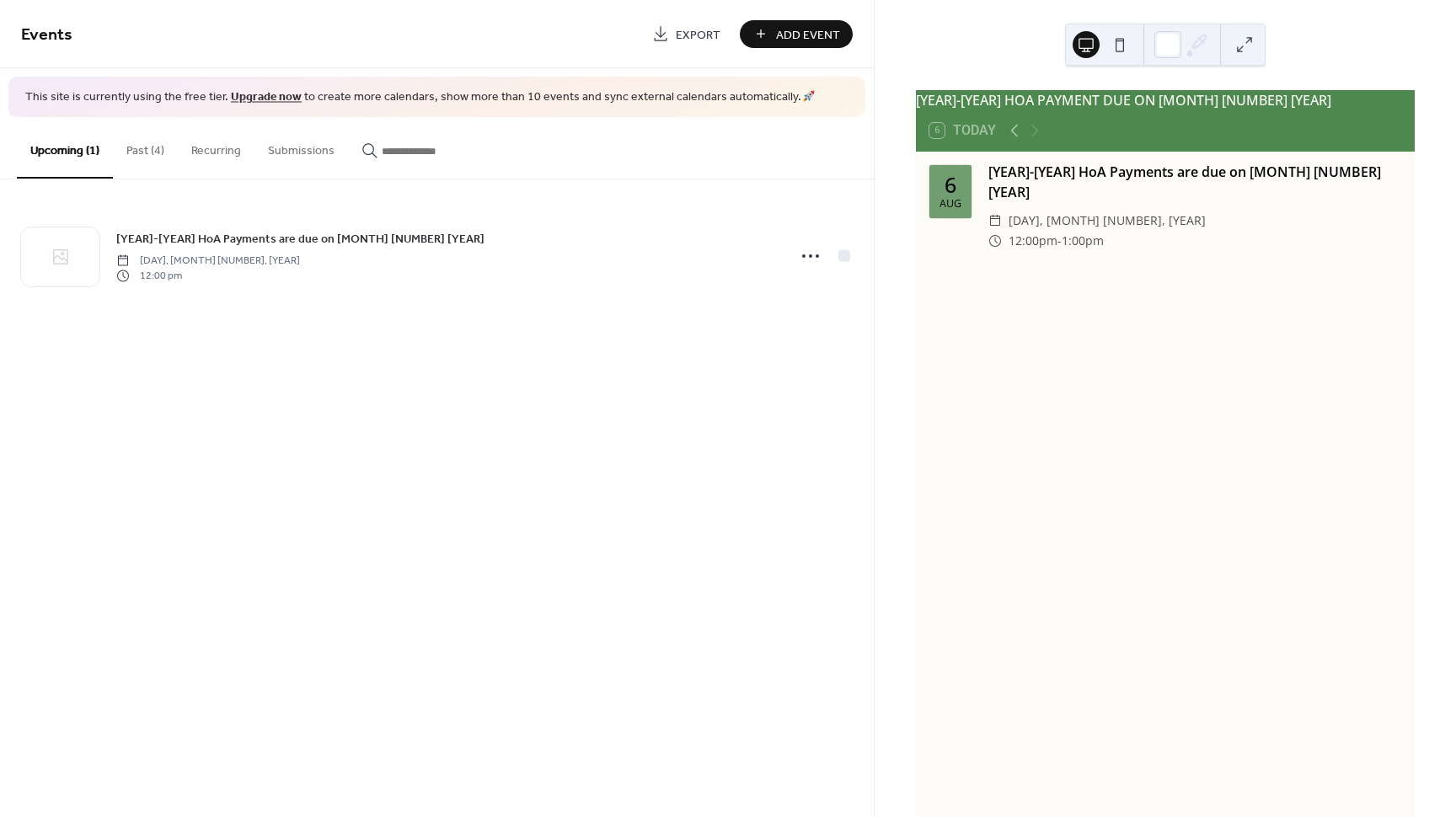 click on "[YEAR]-[YEAR] HOA PAYMENT DUE ON [MONTH] [DAY] [YEAR]" at bounding box center (1165, 100) 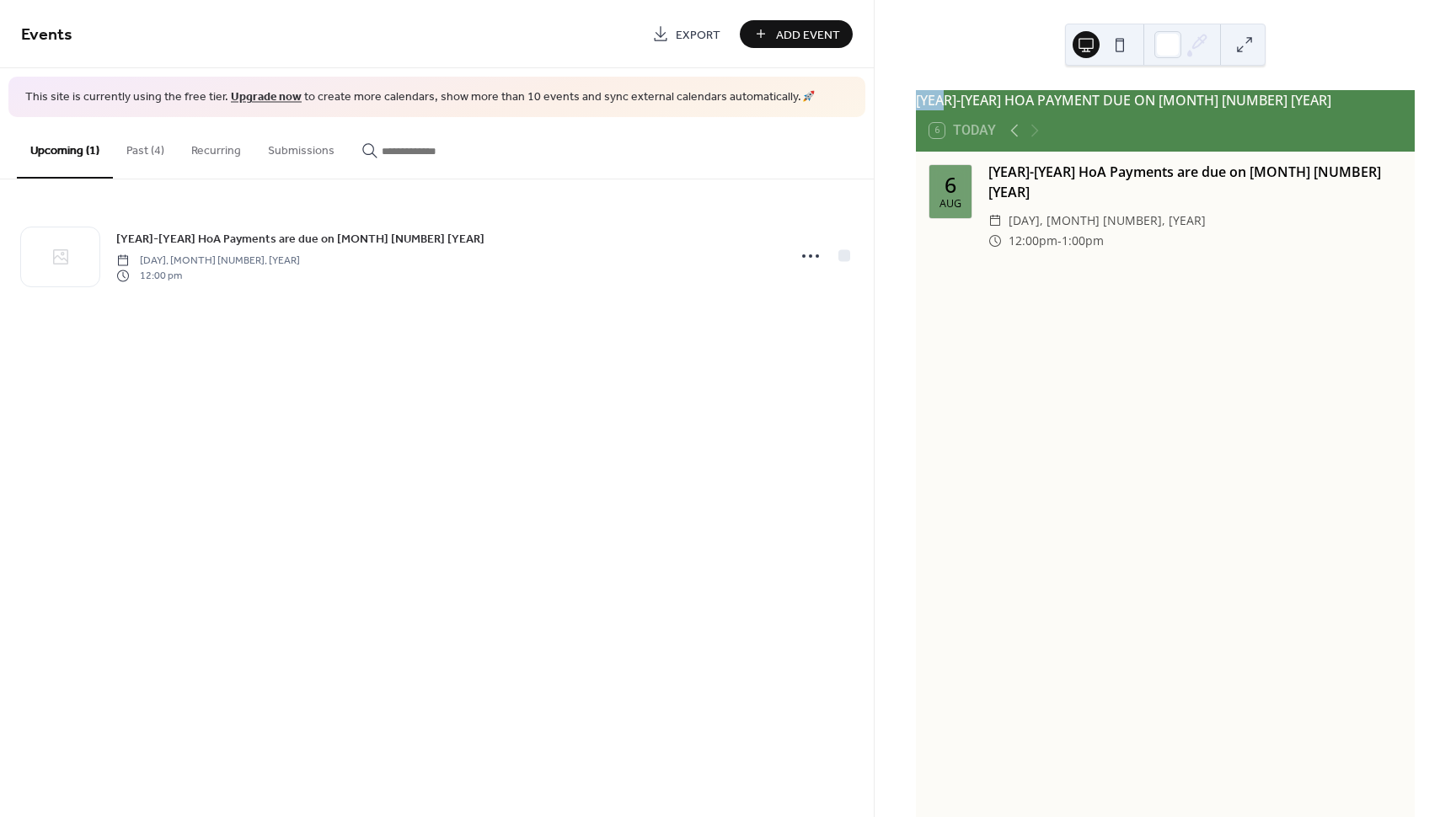 click on "[YEAR]-[YEAR] HOA PAYMENT DUE ON [MONTH] [DAY] [YEAR]" at bounding box center [1165, 100] 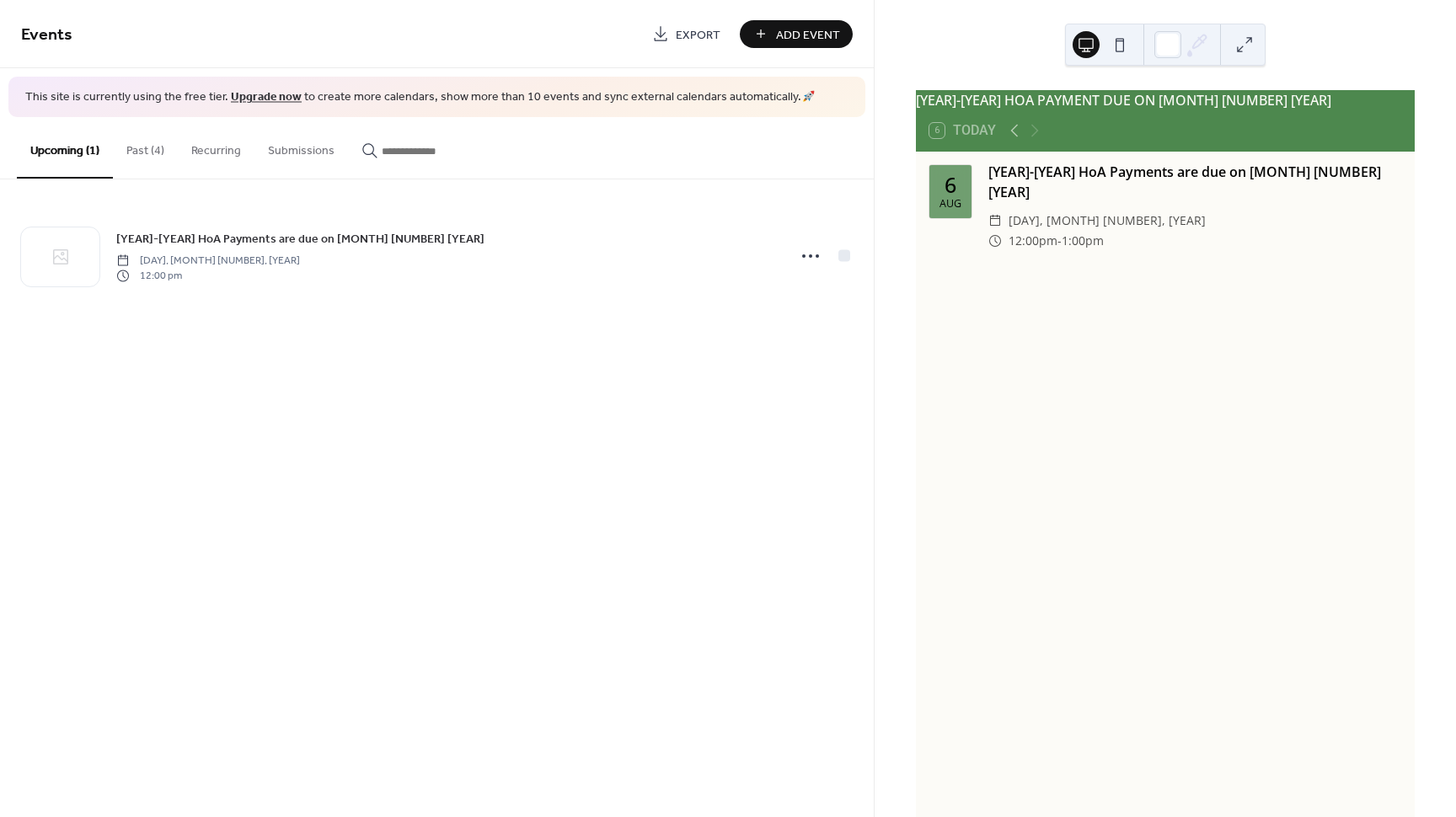 drag, startPoint x: 974, startPoint y: 109, endPoint x: 1257, endPoint y: 17, distance: 297.57856 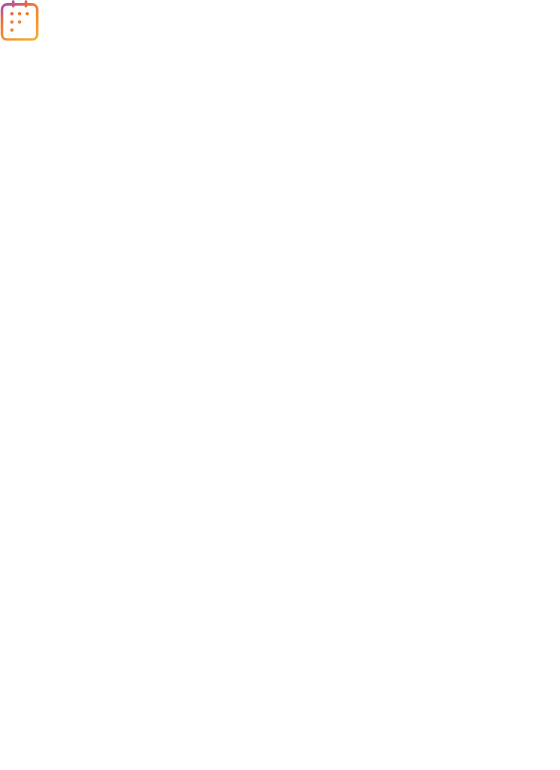 scroll, scrollTop: 0, scrollLeft: 0, axis: both 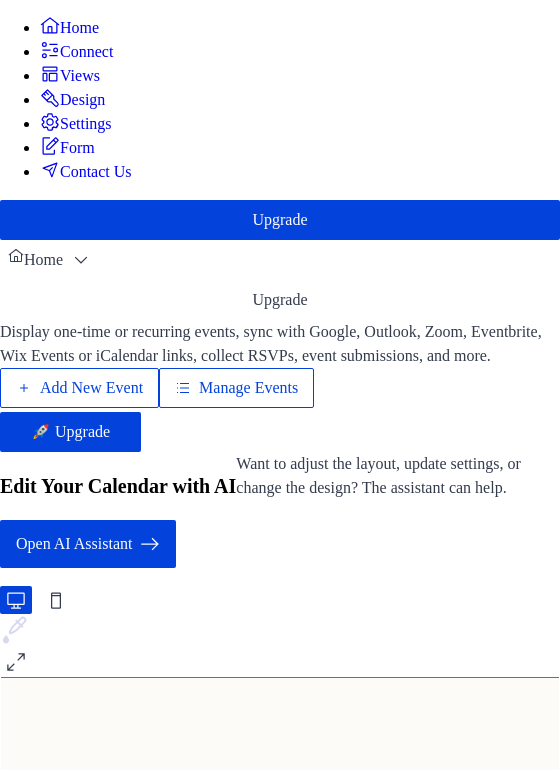 click on "Connect" at bounding box center (86, 52) 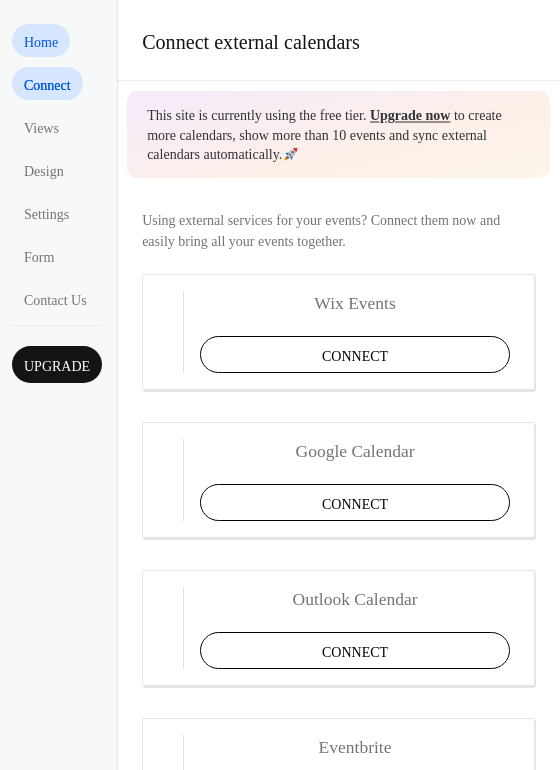 click on "Home" at bounding box center (41, 42) 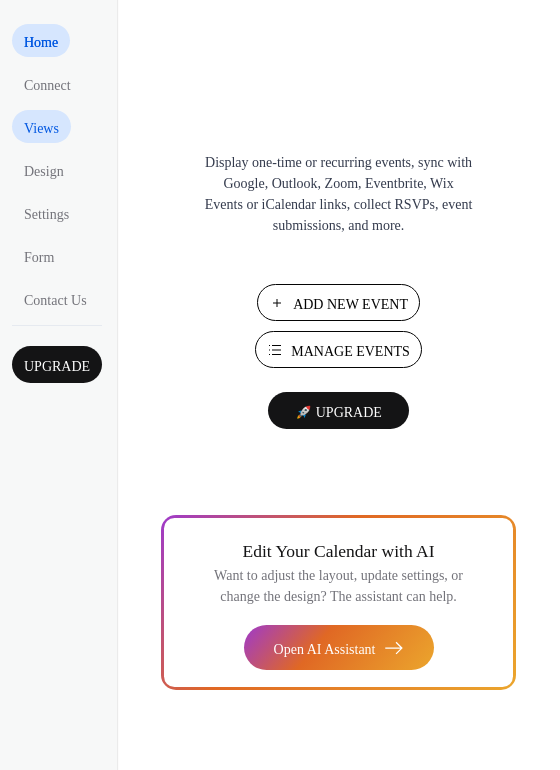 click on "Views" at bounding box center (41, 128) 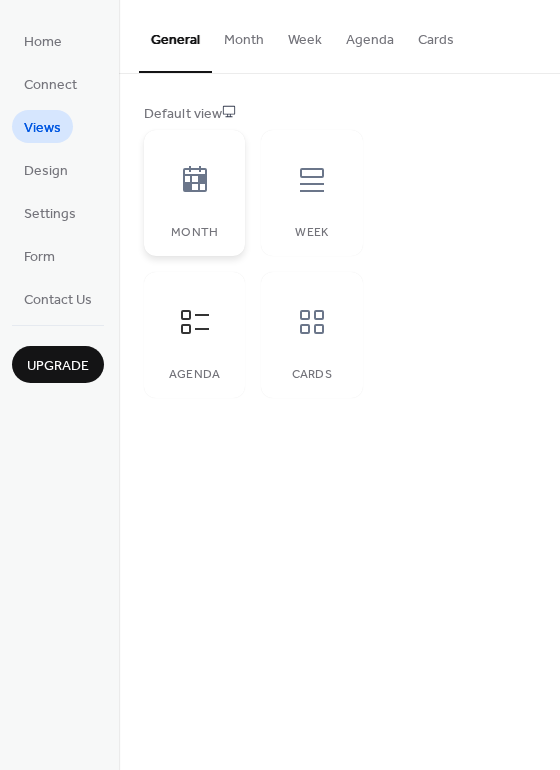 click at bounding box center [195, 180] 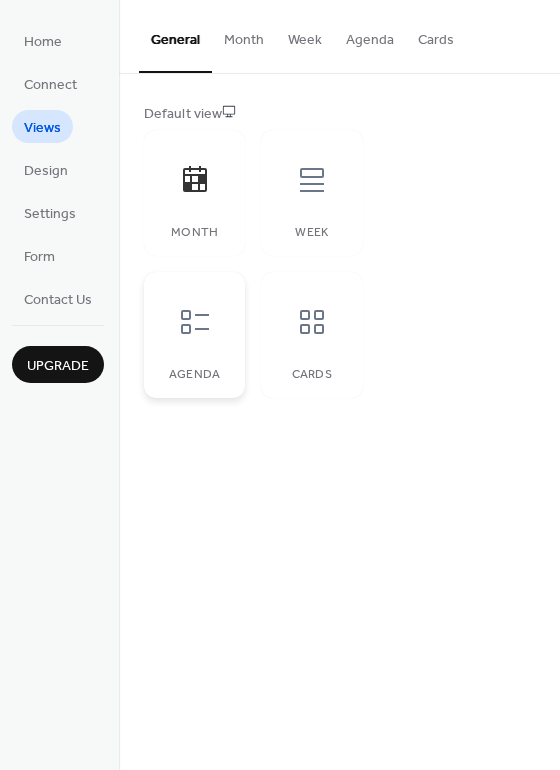 click 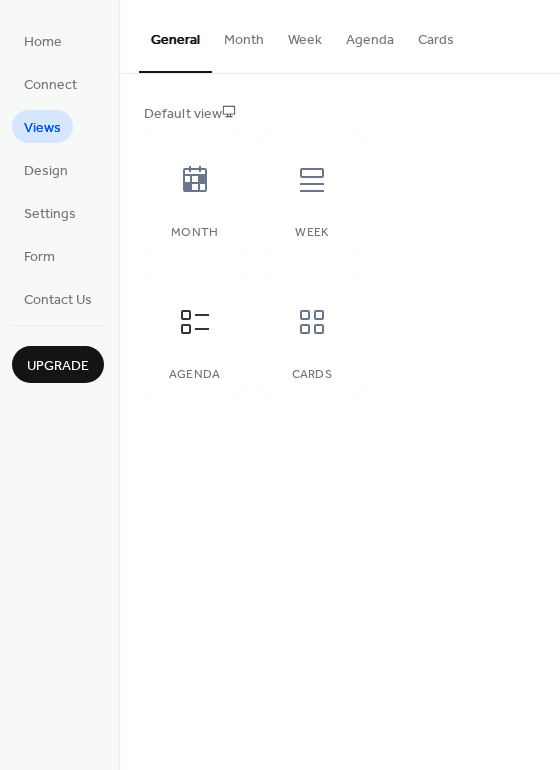 click on "Cards" at bounding box center (436, 35) 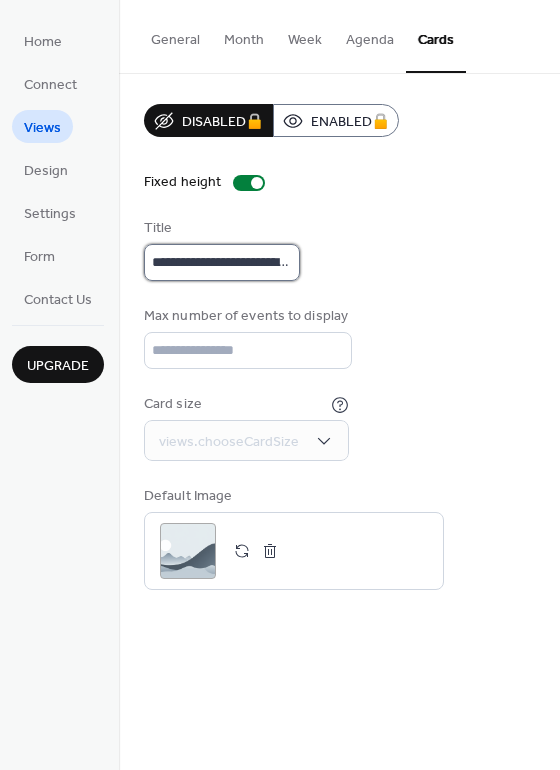 click on "**********" at bounding box center (222, 262) 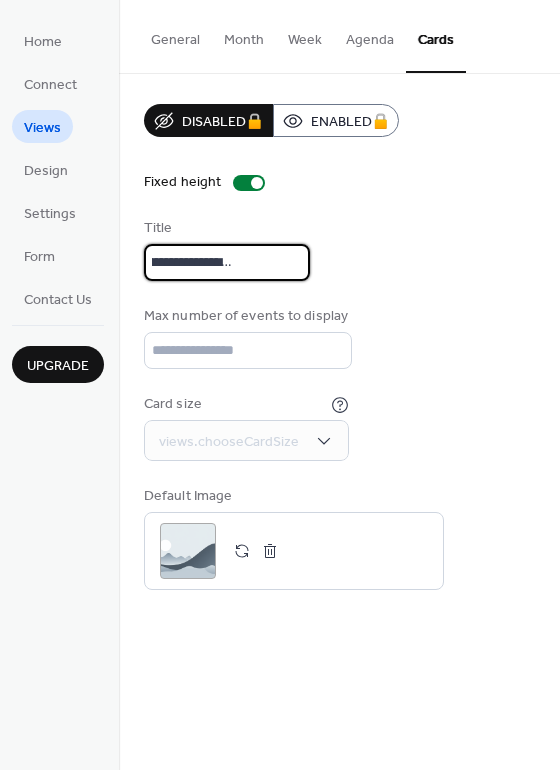 scroll, scrollTop: 0, scrollLeft: 169, axis: horizontal 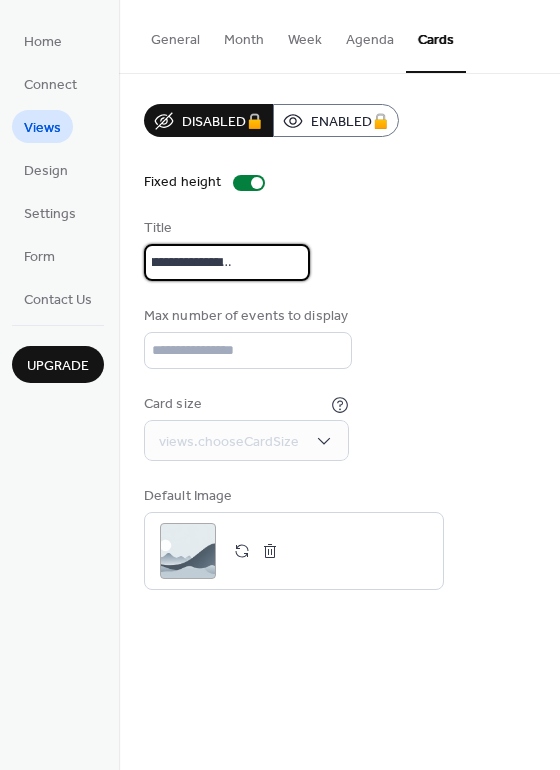 type on "**********" 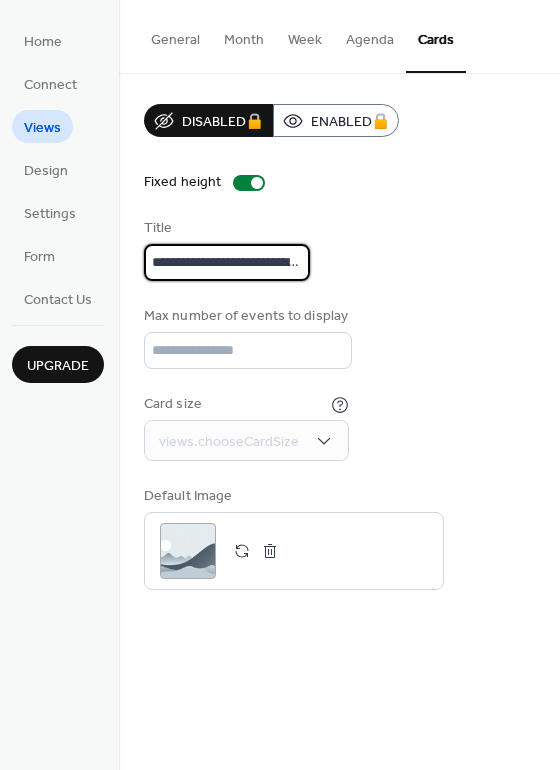 click on "**********" at bounding box center (339, 347) 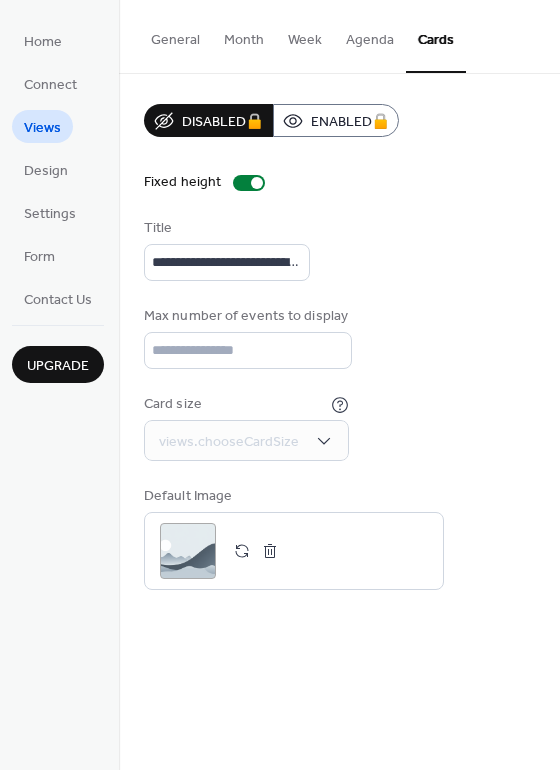 click on "General" at bounding box center (175, 35) 